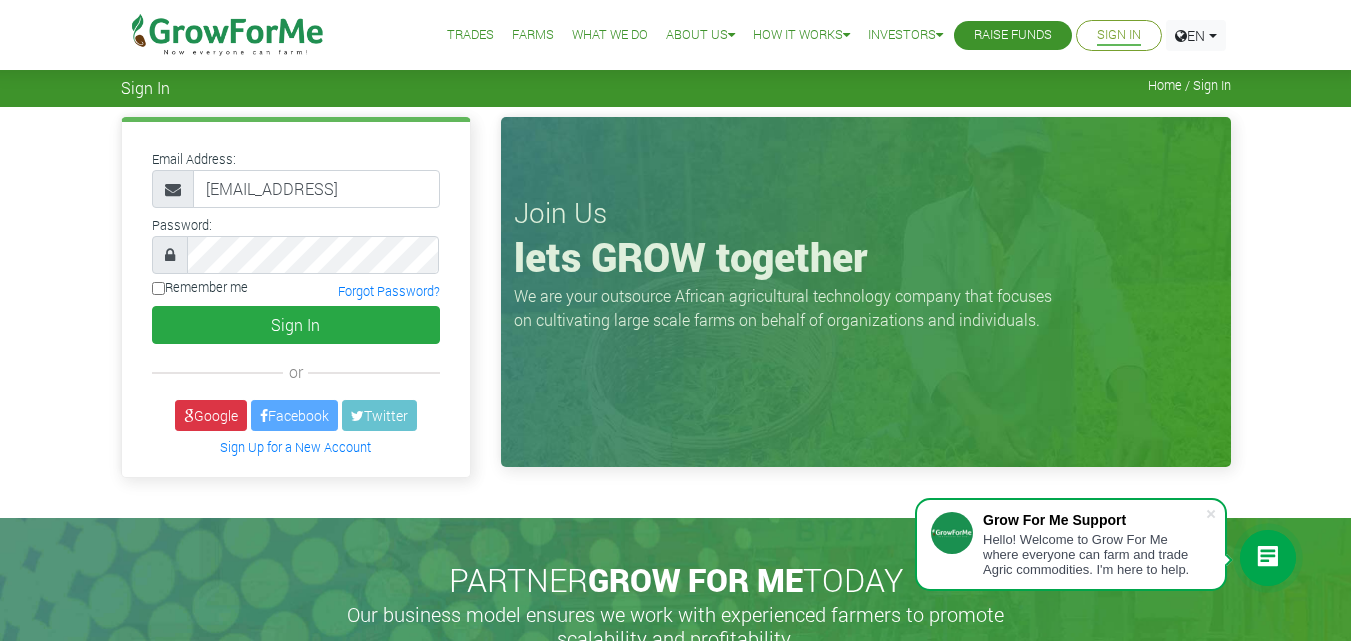 scroll, scrollTop: 0, scrollLeft: 0, axis: both 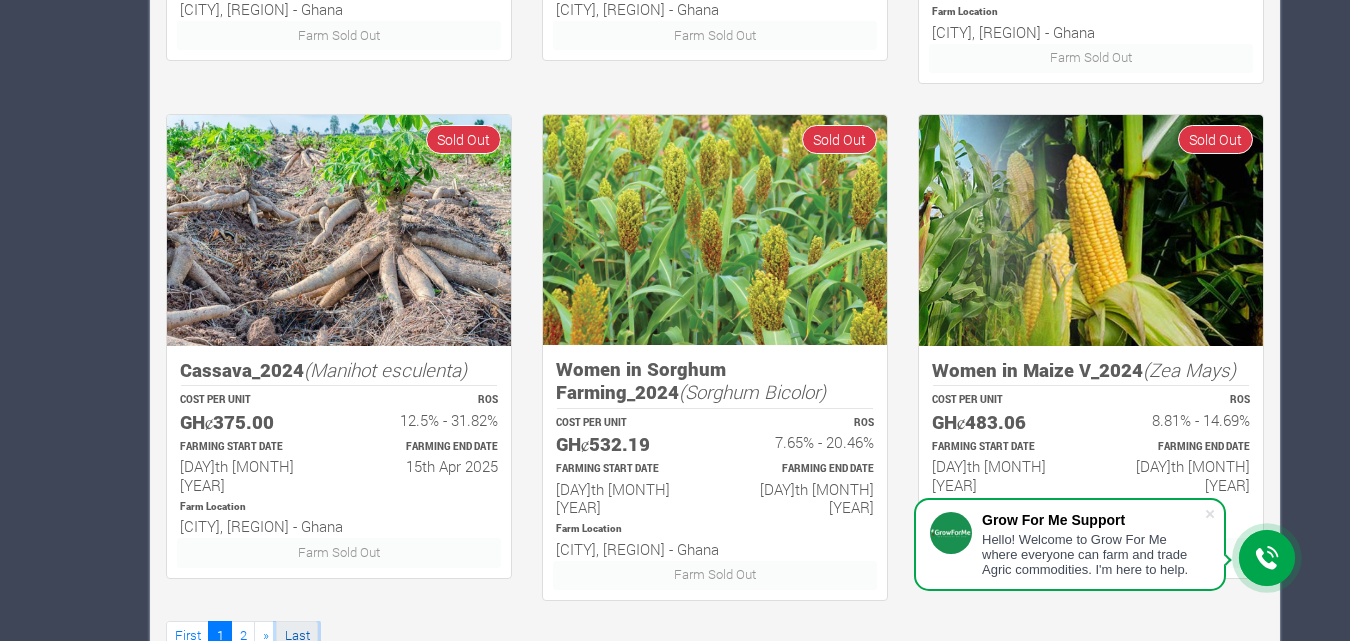 click on "Last" at bounding box center (297, 635) 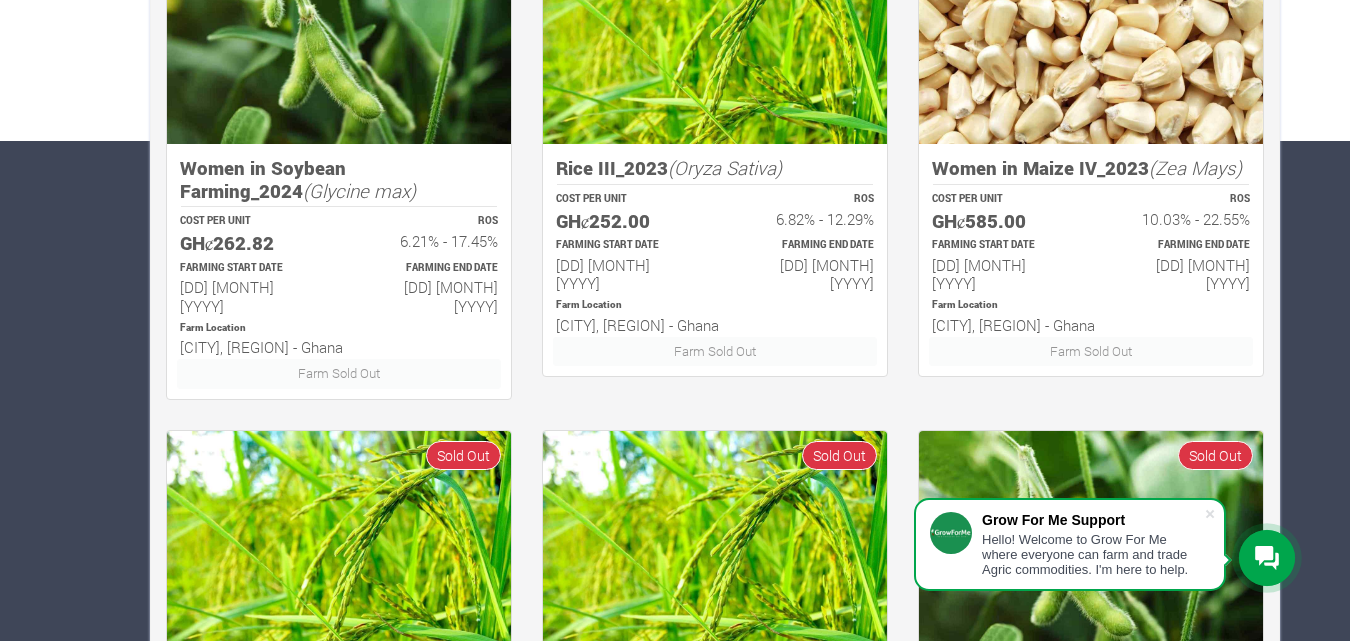 scroll, scrollTop: 0, scrollLeft: 0, axis: both 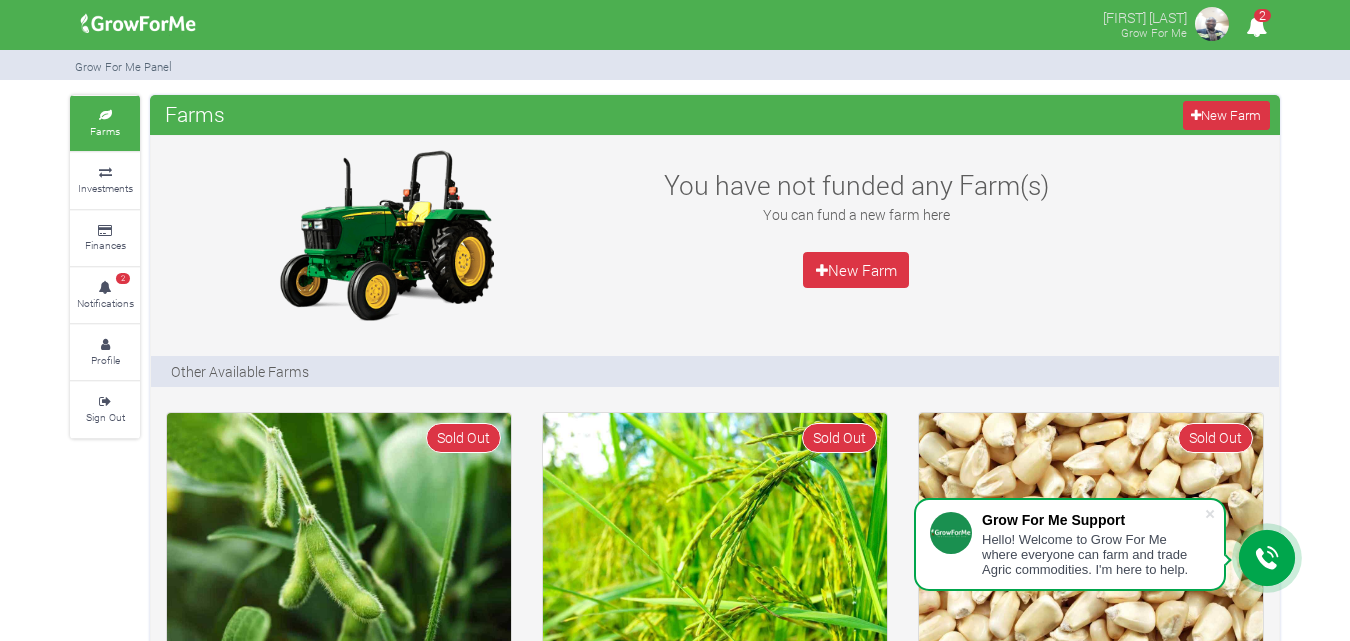 click on "2" at bounding box center (1256, 26) 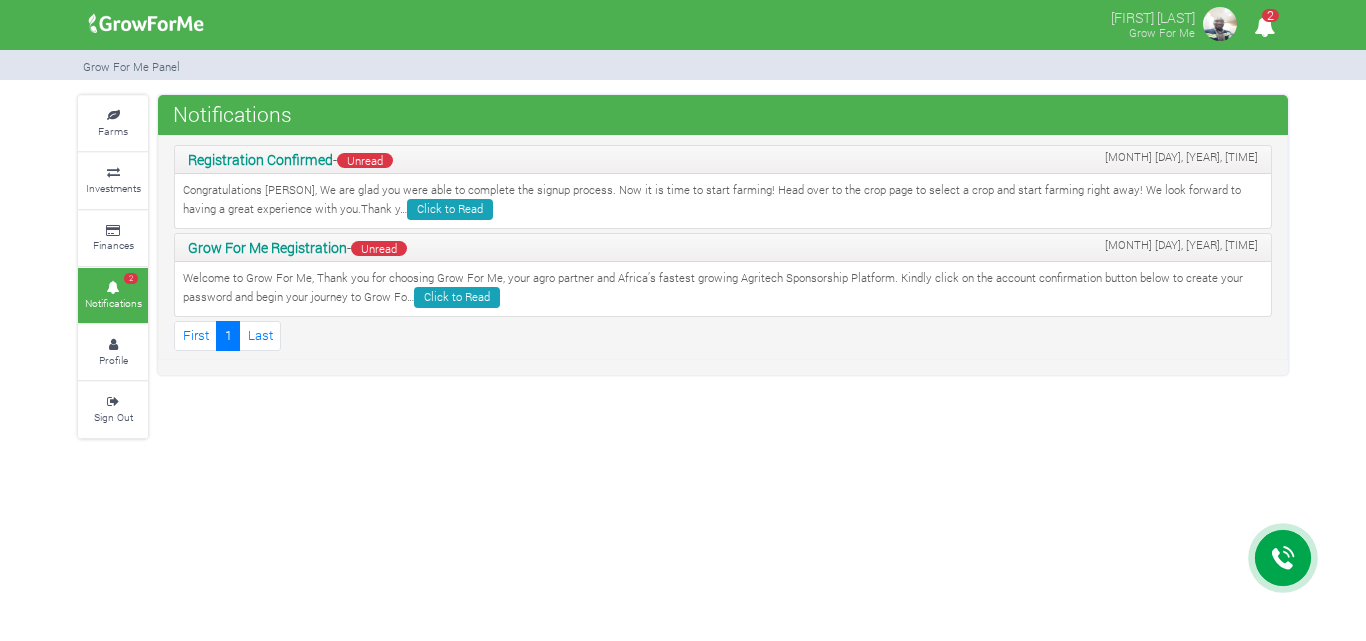 scroll, scrollTop: 0, scrollLeft: 0, axis: both 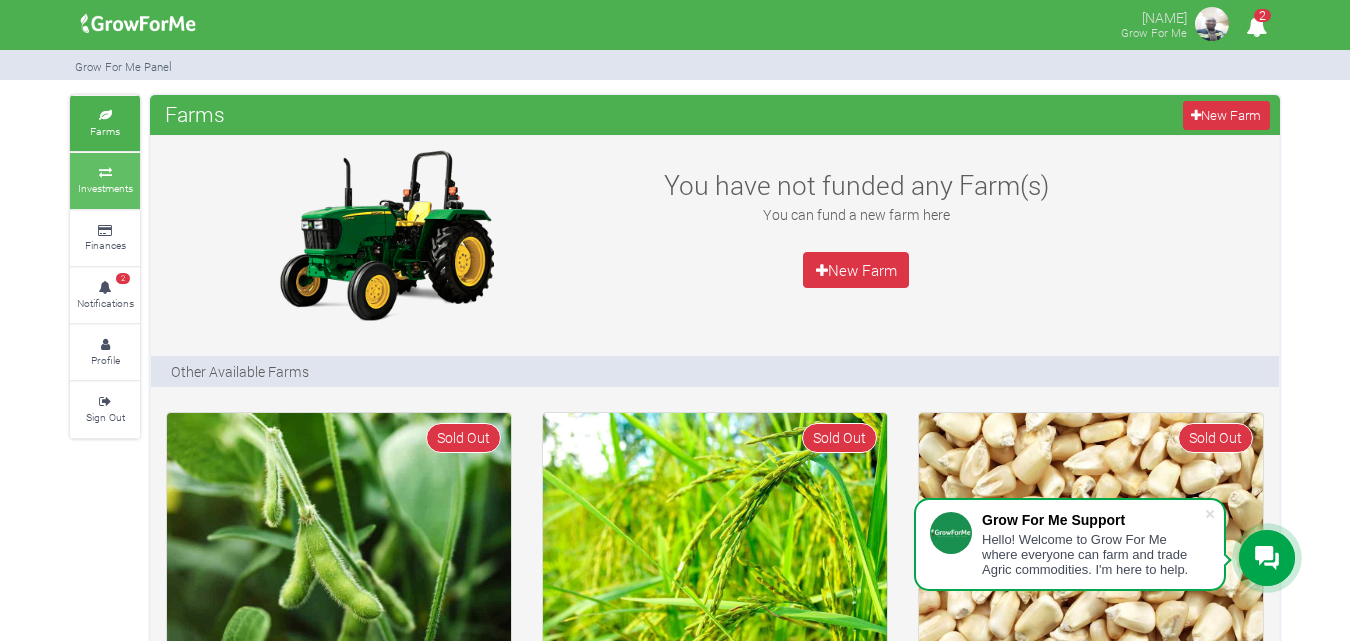 click at bounding box center (105, 173) 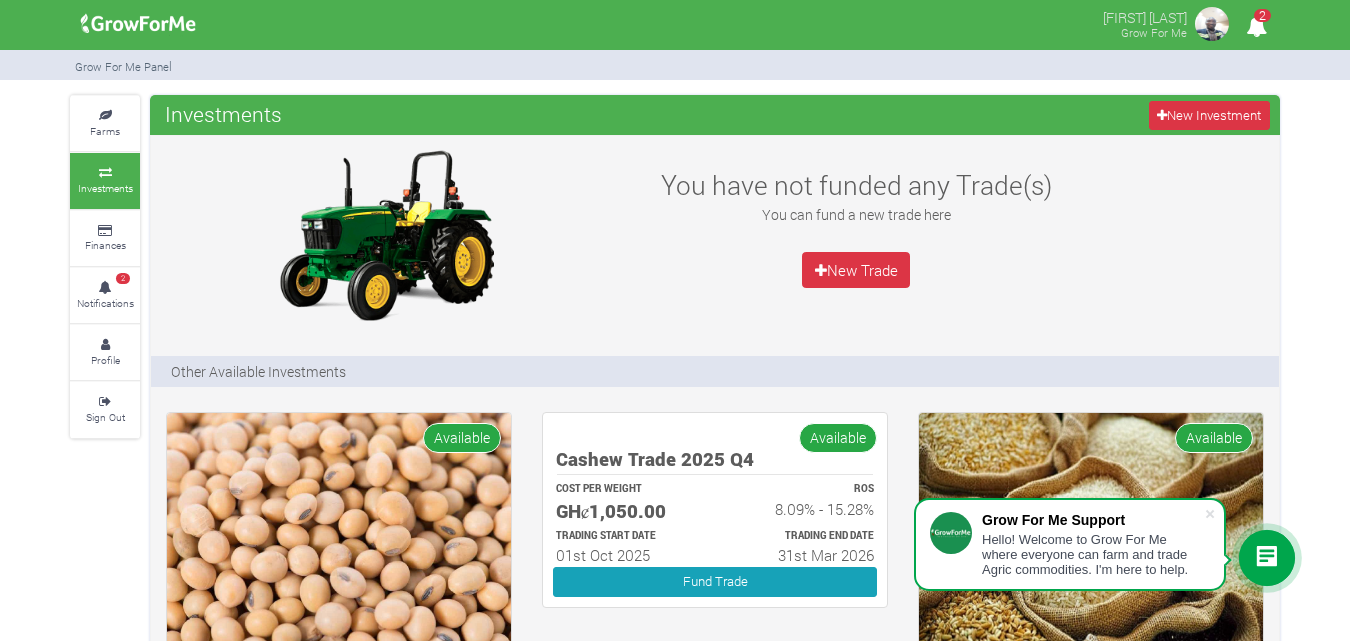 scroll, scrollTop: 0, scrollLeft: 0, axis: both 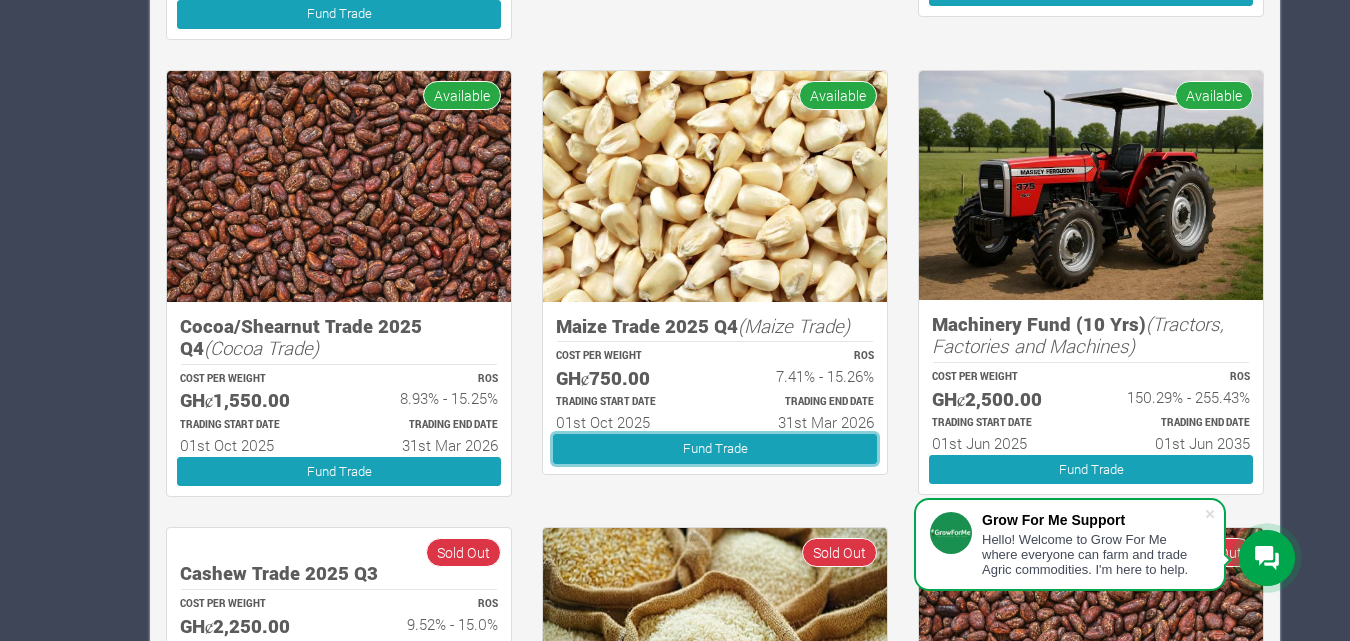 click on "Fund Trade" at bounding box center [715, 448] 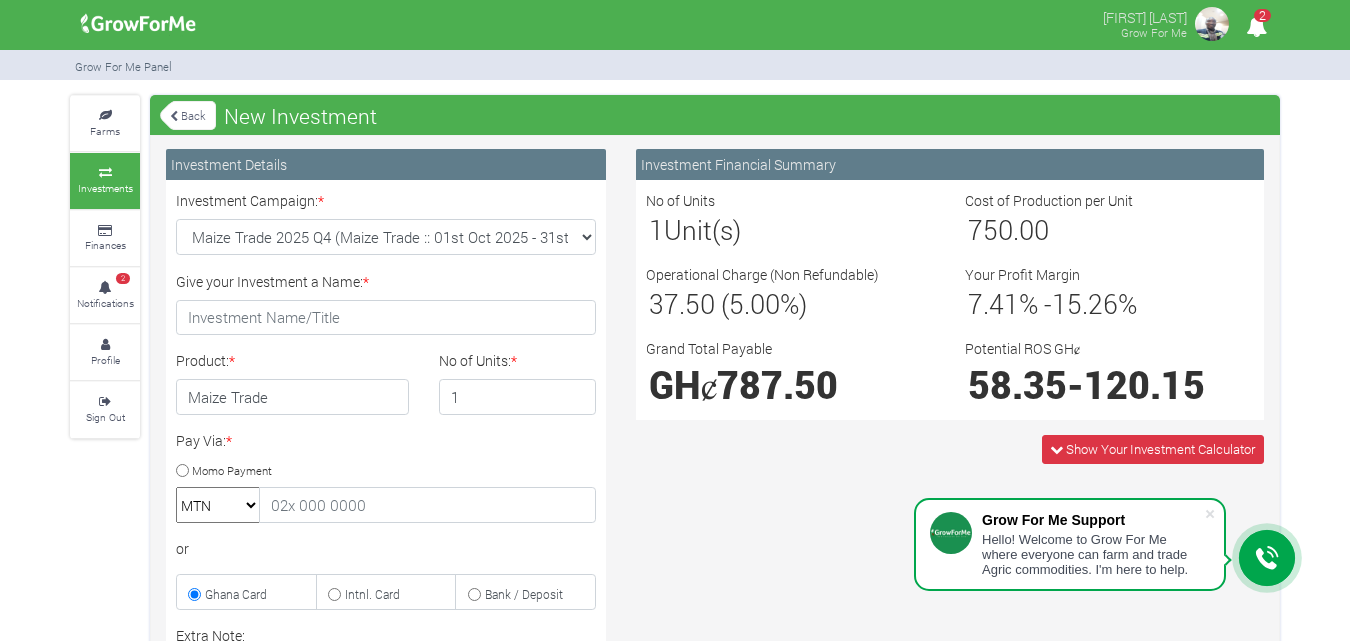 scroll, scrollTop: 0, scrollLeft: 0, axis: both 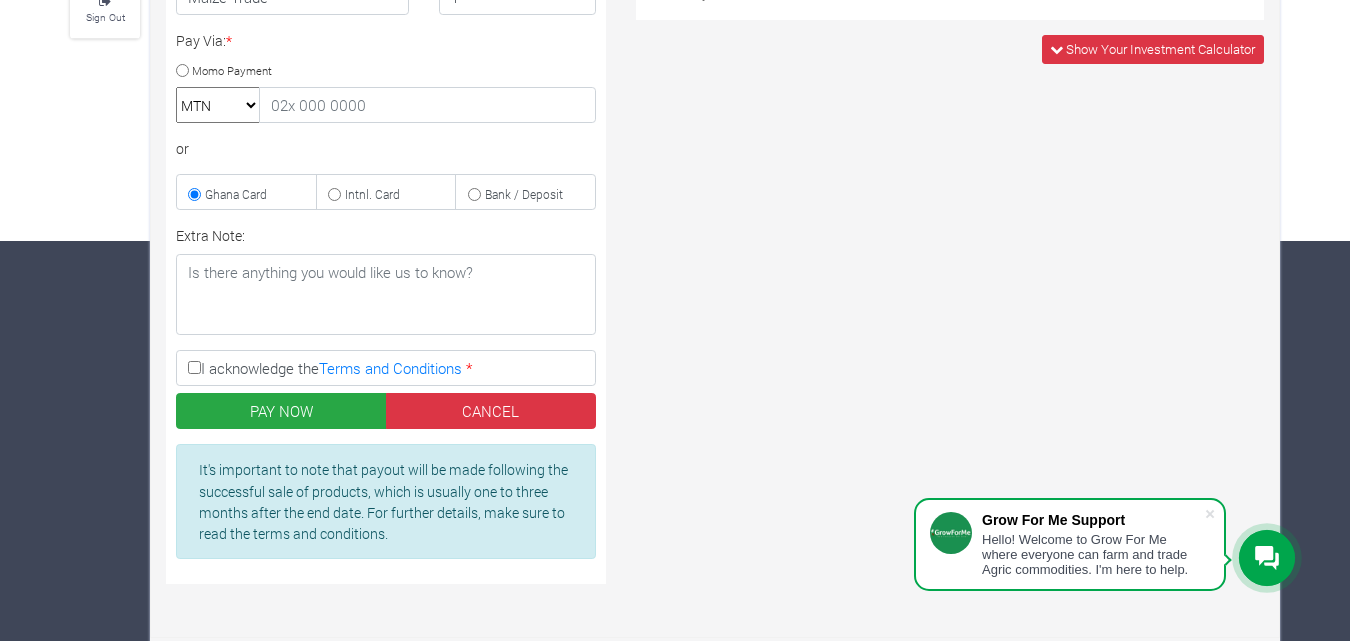 click on "I acknowledge the Terms and Conditions *" at bounding box center (194, 367) 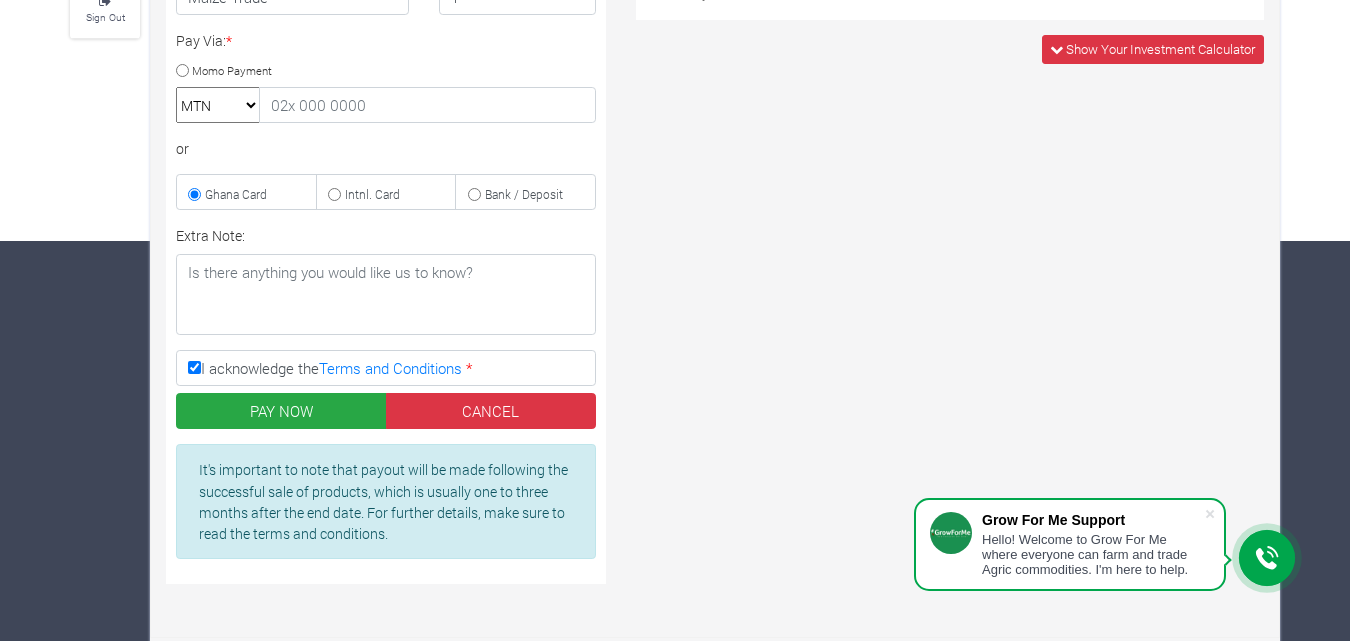 scroll, scrollTop: 0, scrollLeft: 0, axis: both 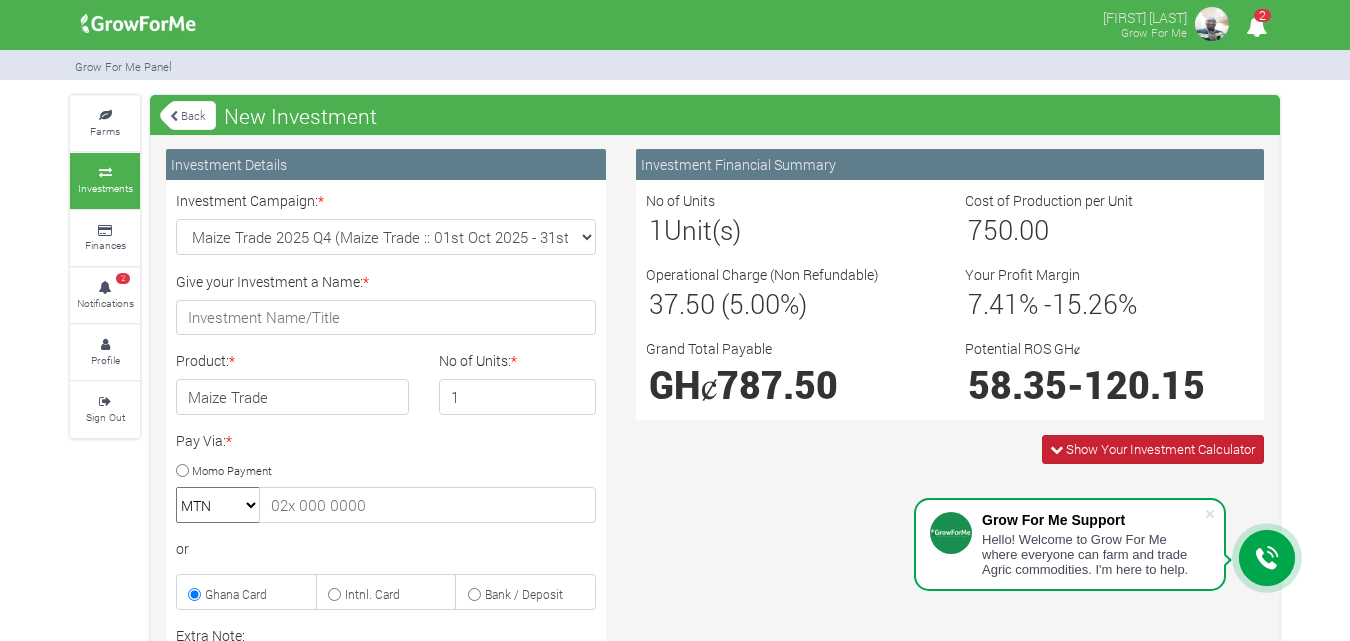 click on "Show Your Investment Calculator" at bounding box center [1160, 449] 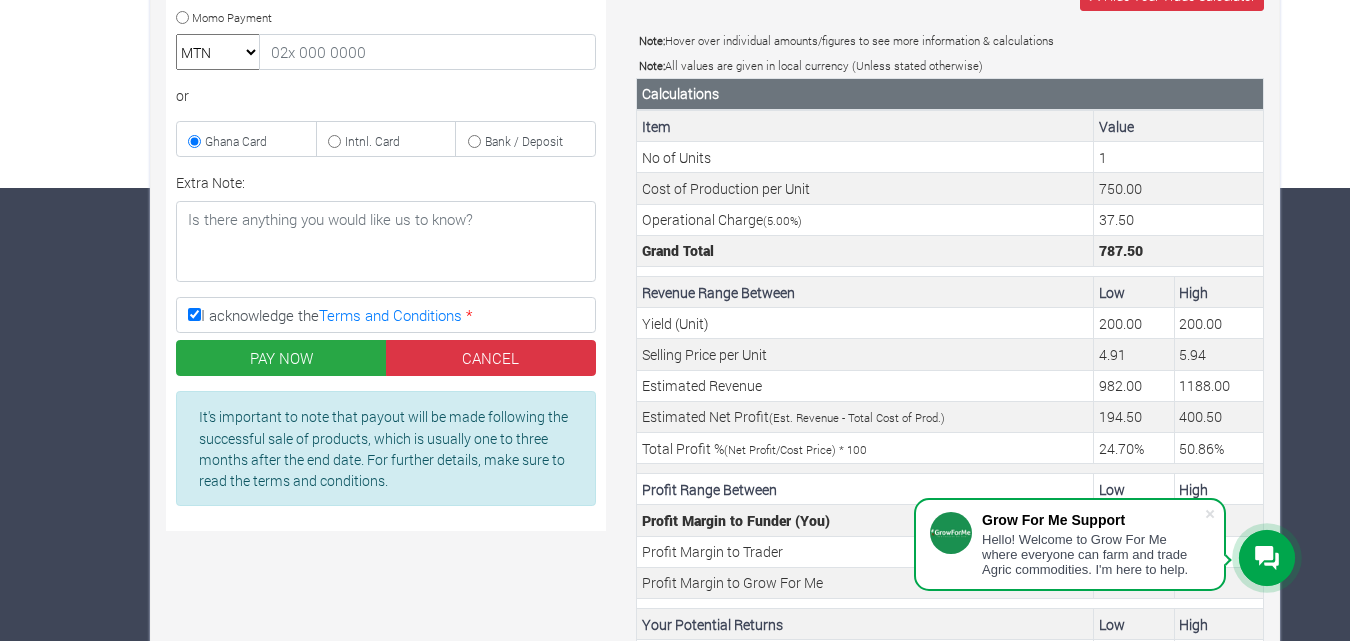 scroll, scrollTop: 553, scrollLeft: 0, axis: vertical 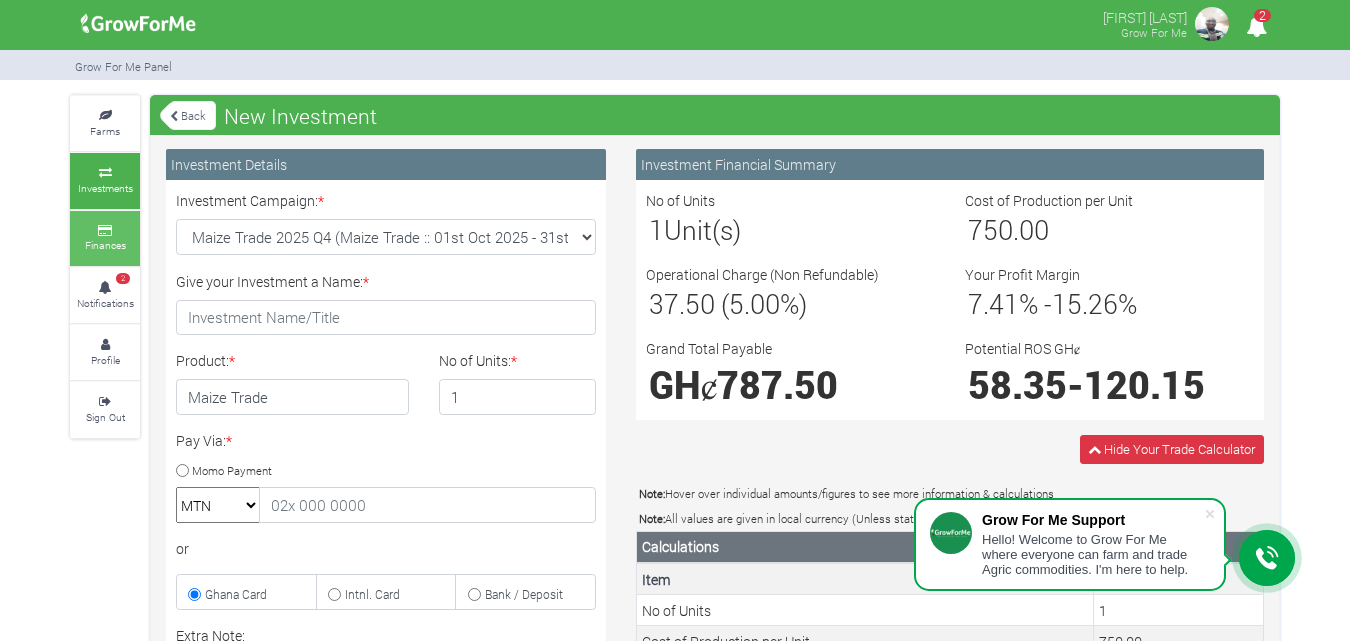 click at bounding box center (105, 231) 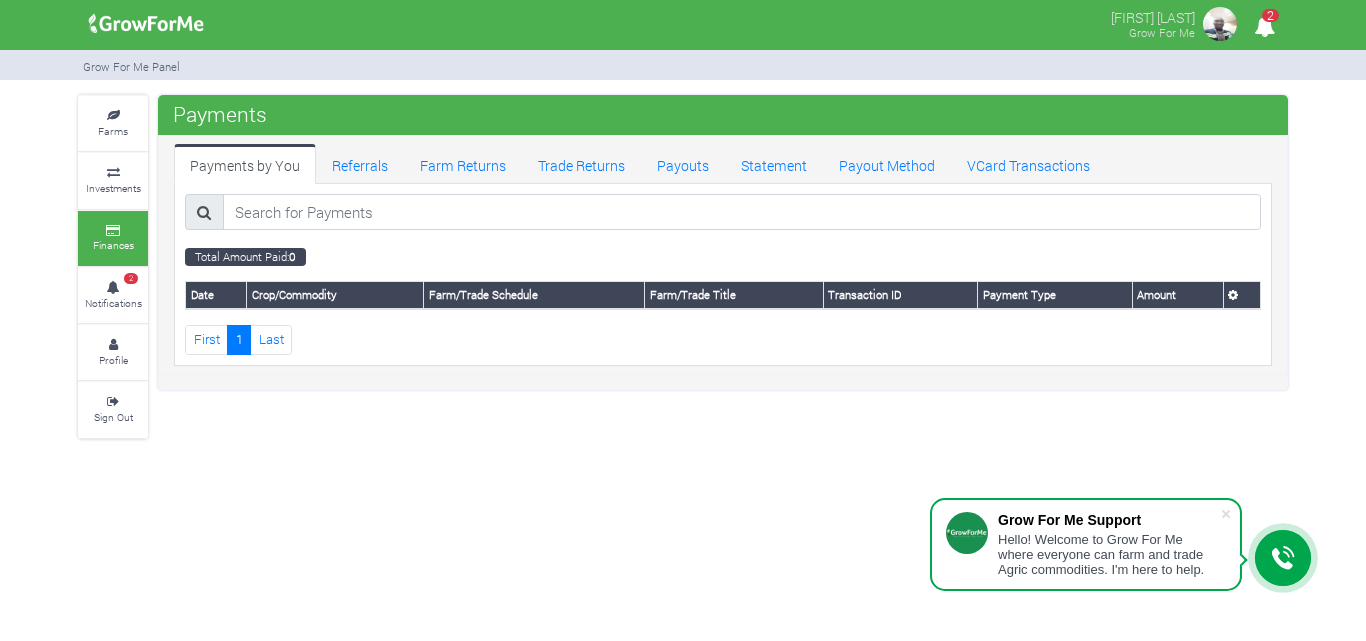 scroll, scrollTop: 0, scrollLeft: 0, axis: both 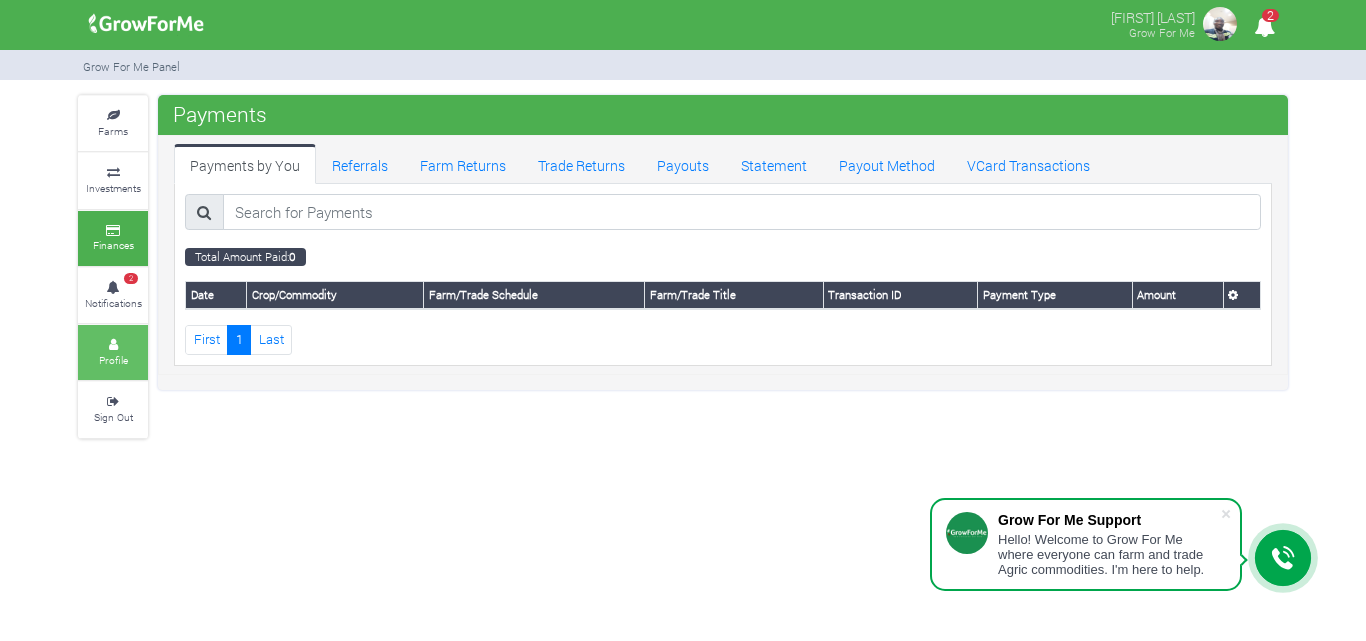 click on "Profile" at bounding box center (113, 360) 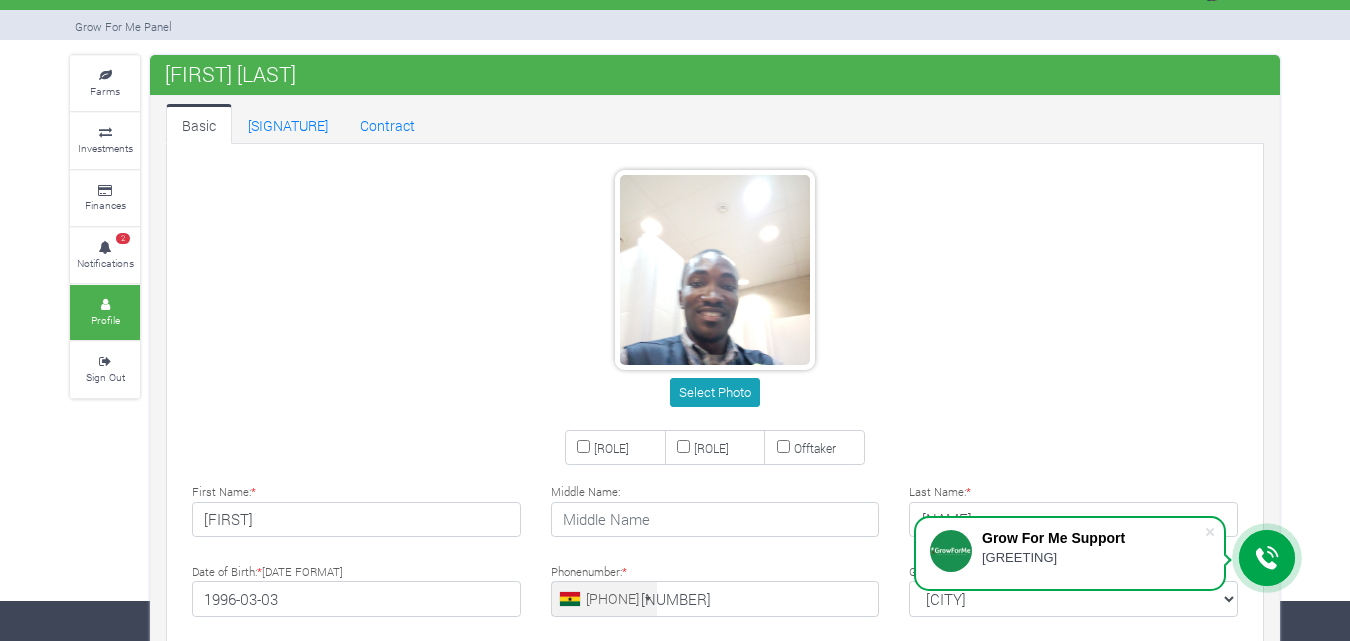 scroll, scrollTop: 300, scrollLeft: 0, axis: vertical 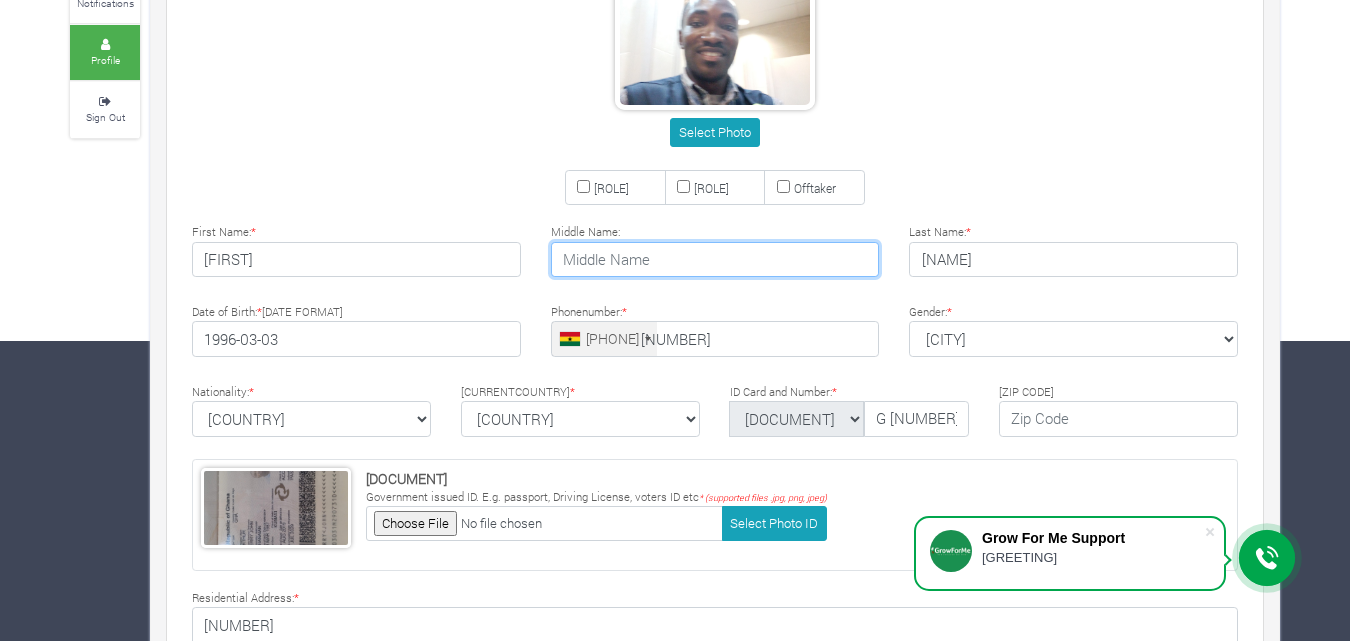 click at bounding box center (715, 260) 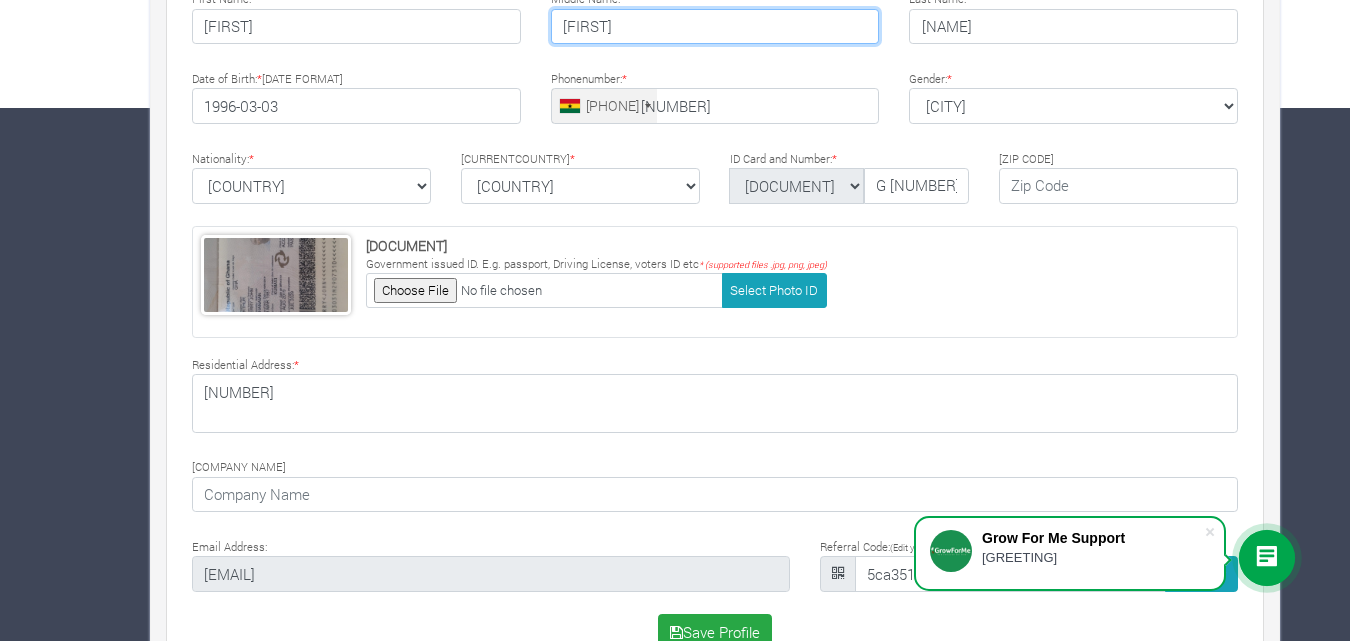 scroll, scrollTop: 585, scrollLeft: 0, axis: vertical 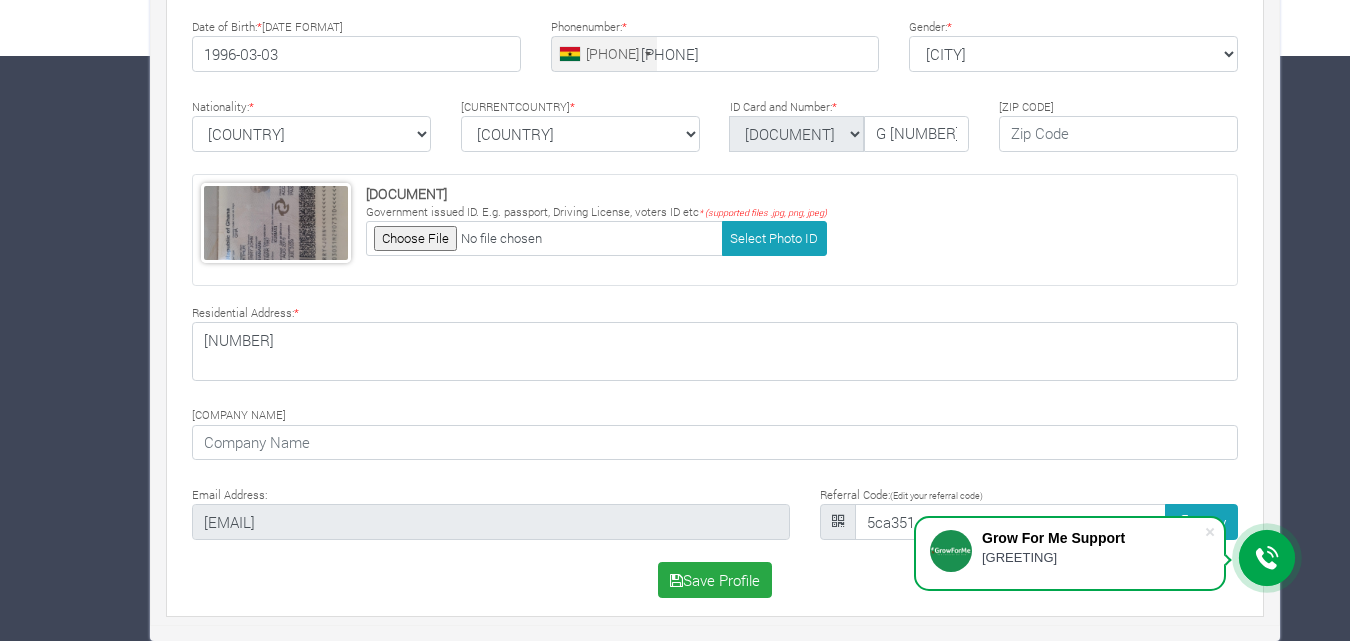 type on "[FIRST]" 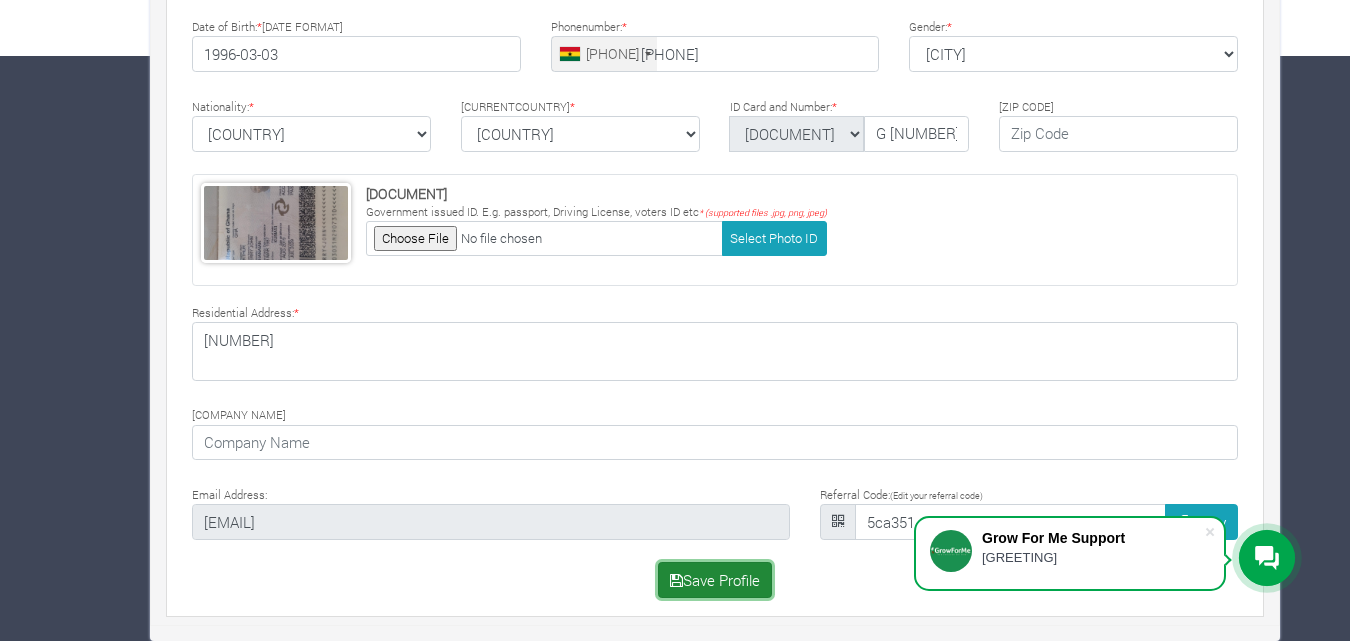 click on "Save Profile" at bounding box center [715, 580] 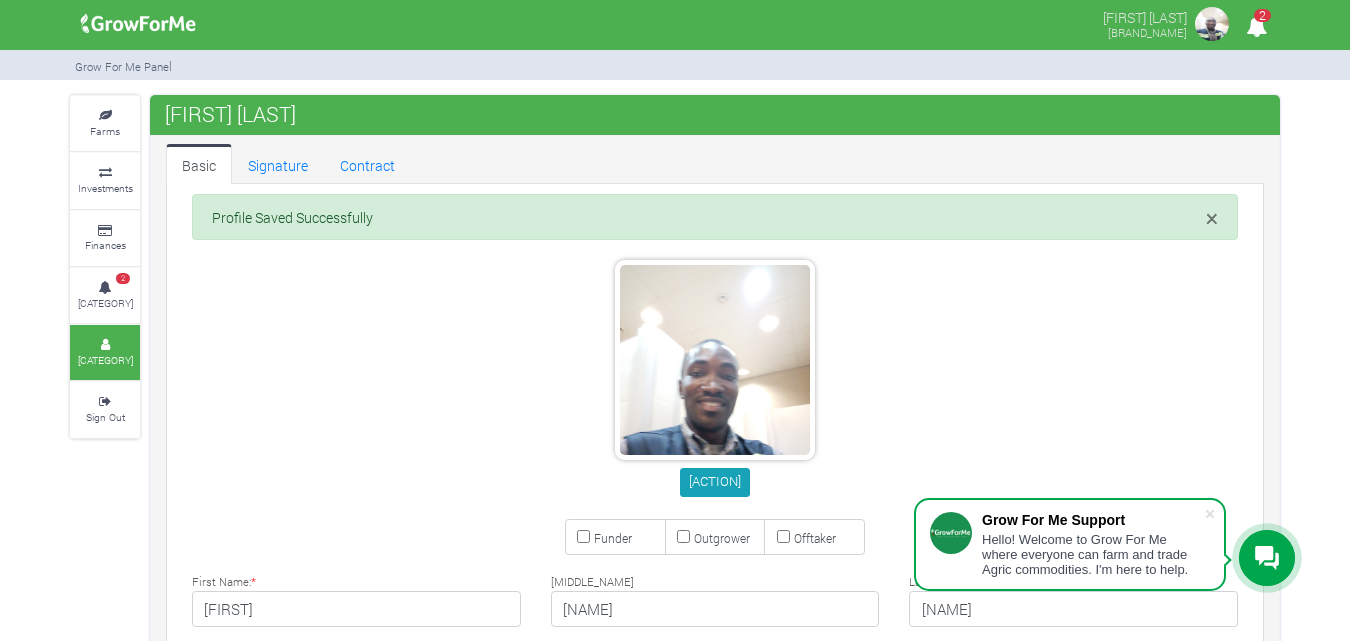 scroll, scrollTop: 0, scrollLeft: 0, axis: both 